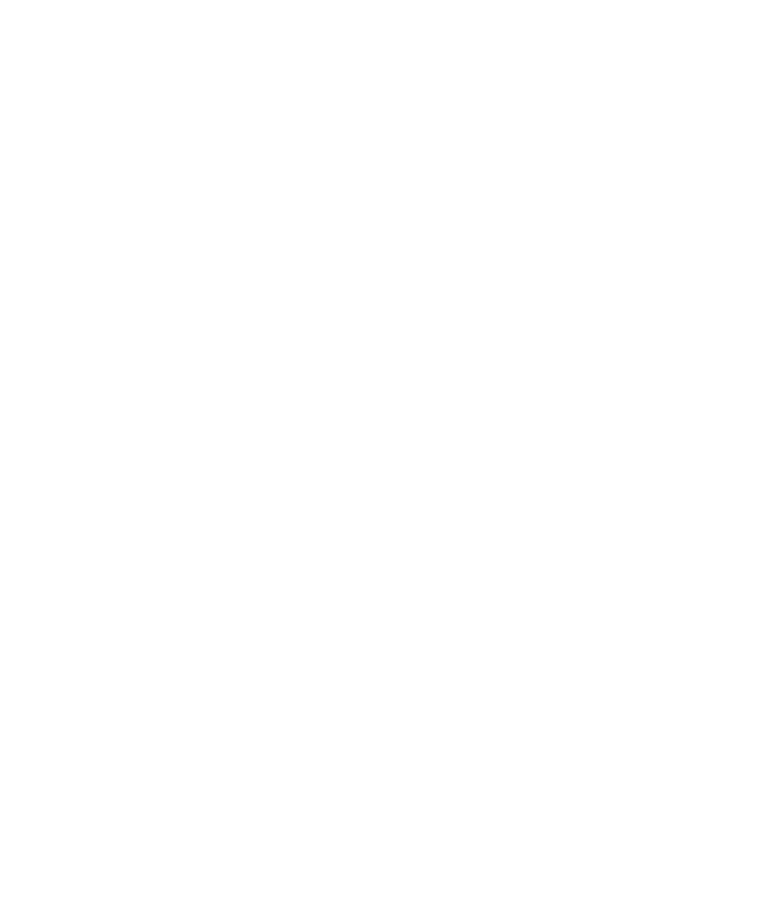 select on "*" 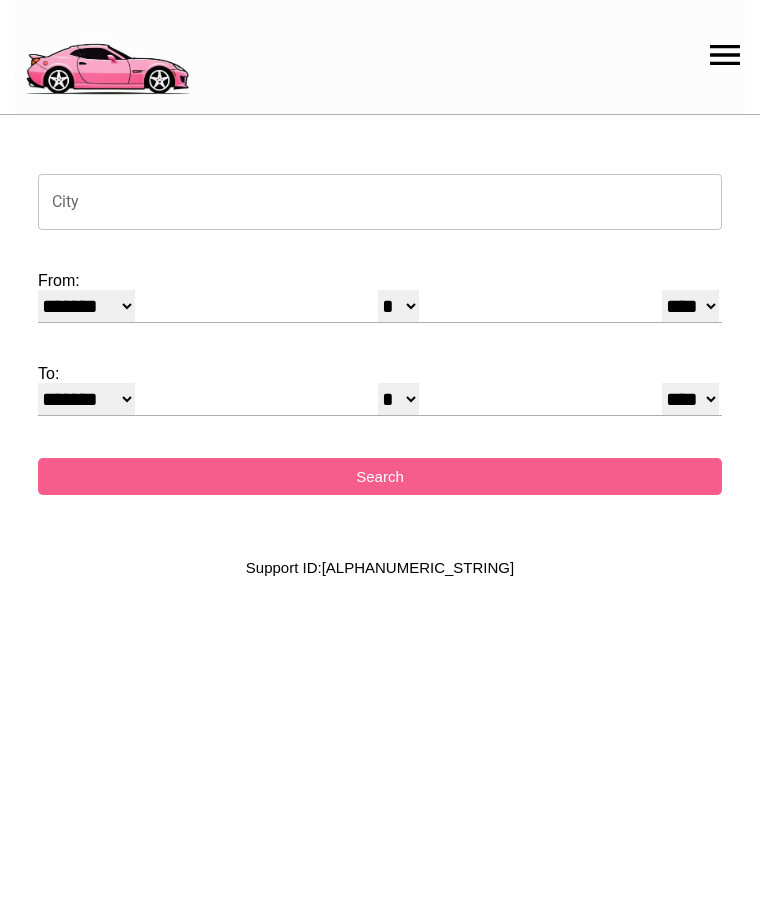 scroll, scrollTop: 0, scrollLeft: 0, axis: both 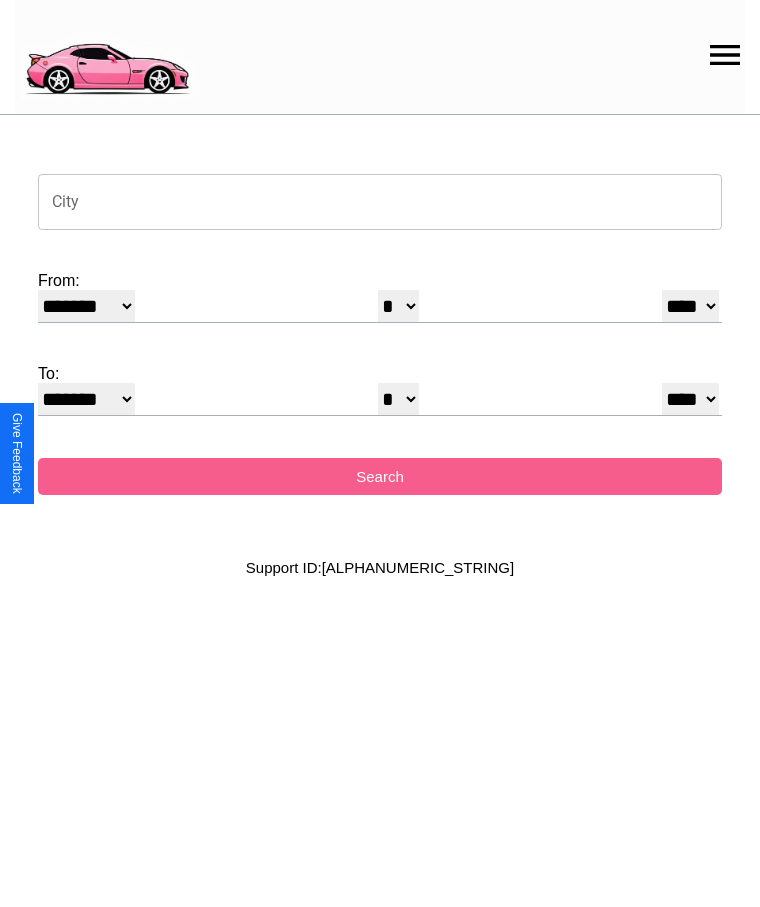 click 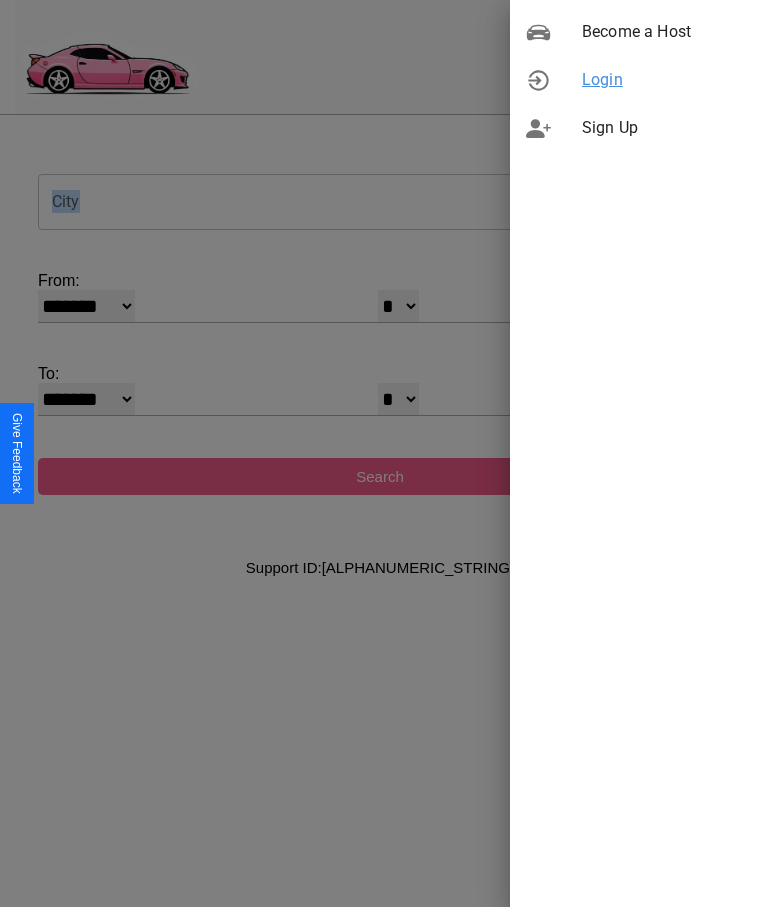 click on "Login" at bounding box center [663, 80] 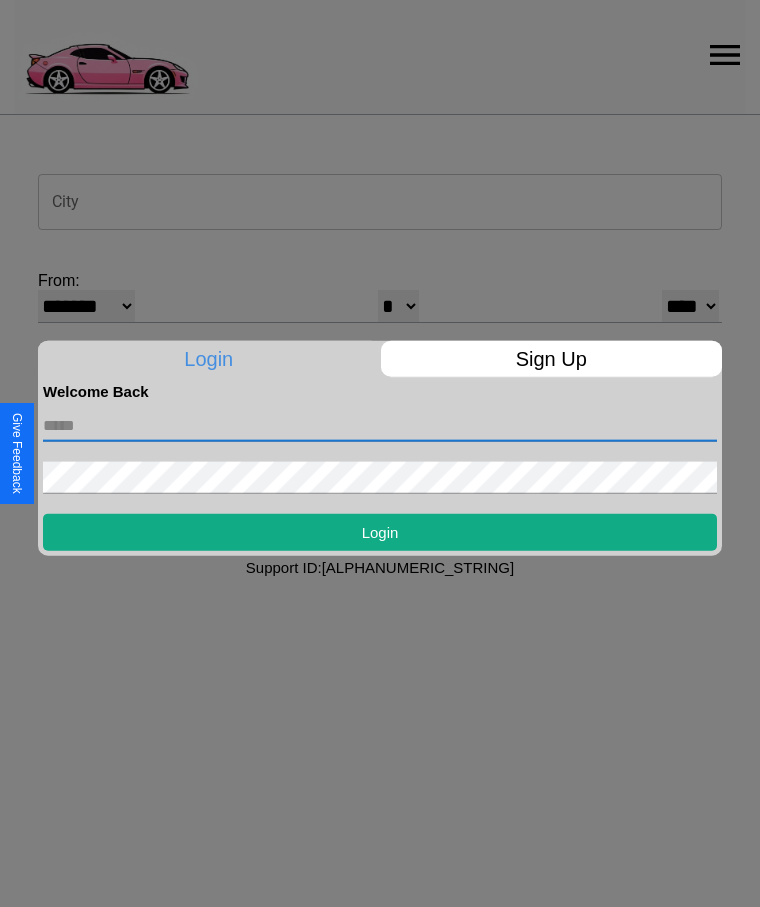click at bounding box center (380, 425) 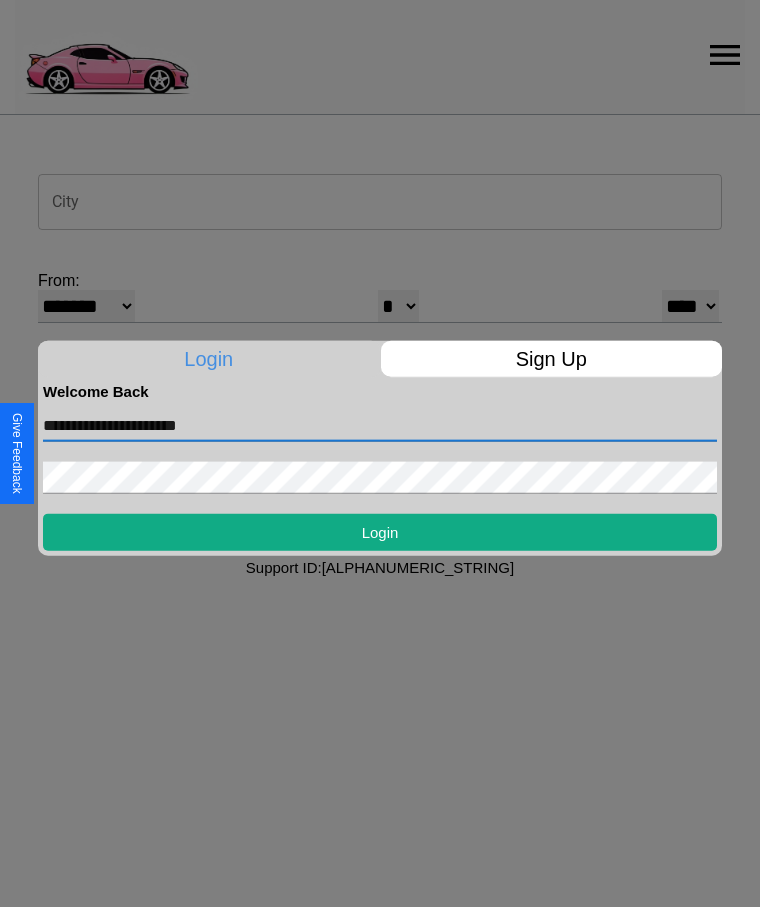 type on "**********" 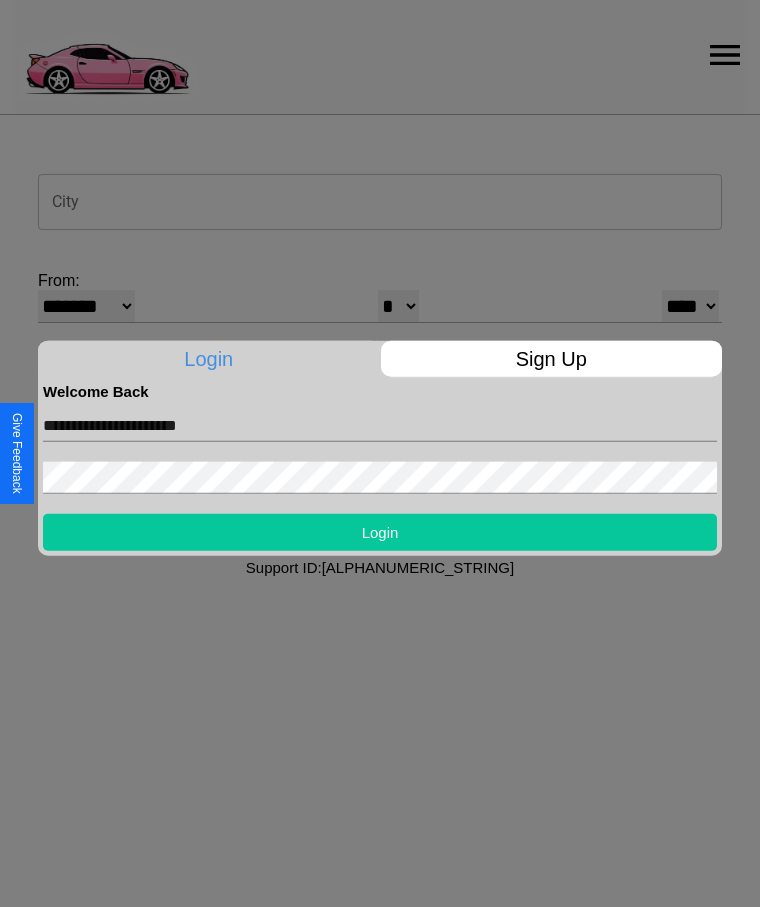 click on "Login" at bounding box center [380, 531] 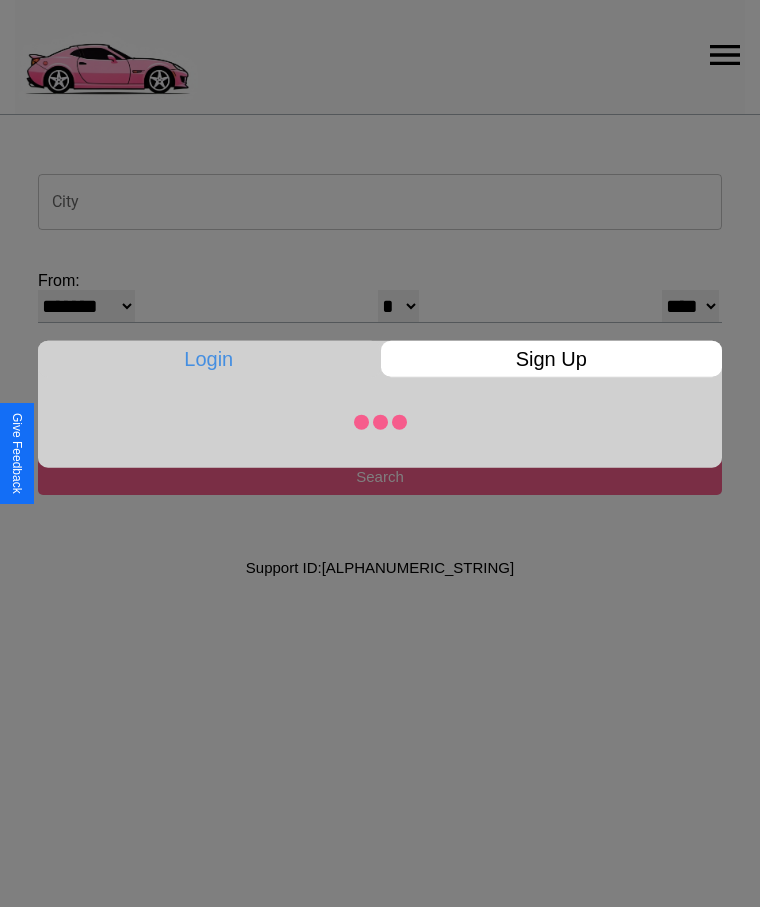 select on "*" 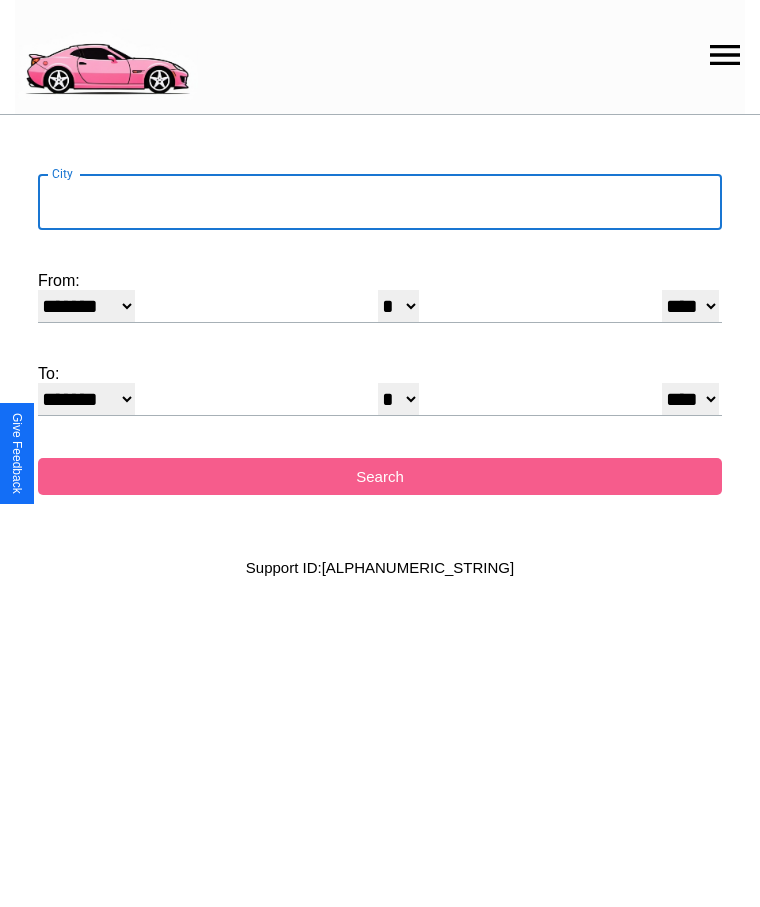 click on "City" at bounding box center (380, 202) 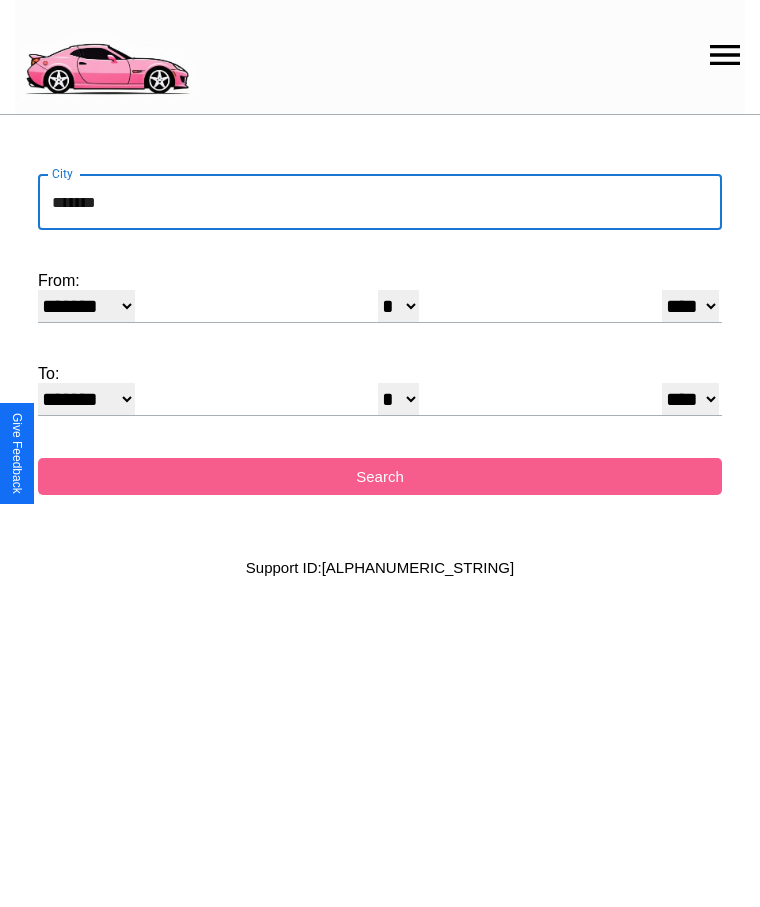 type on "*******" 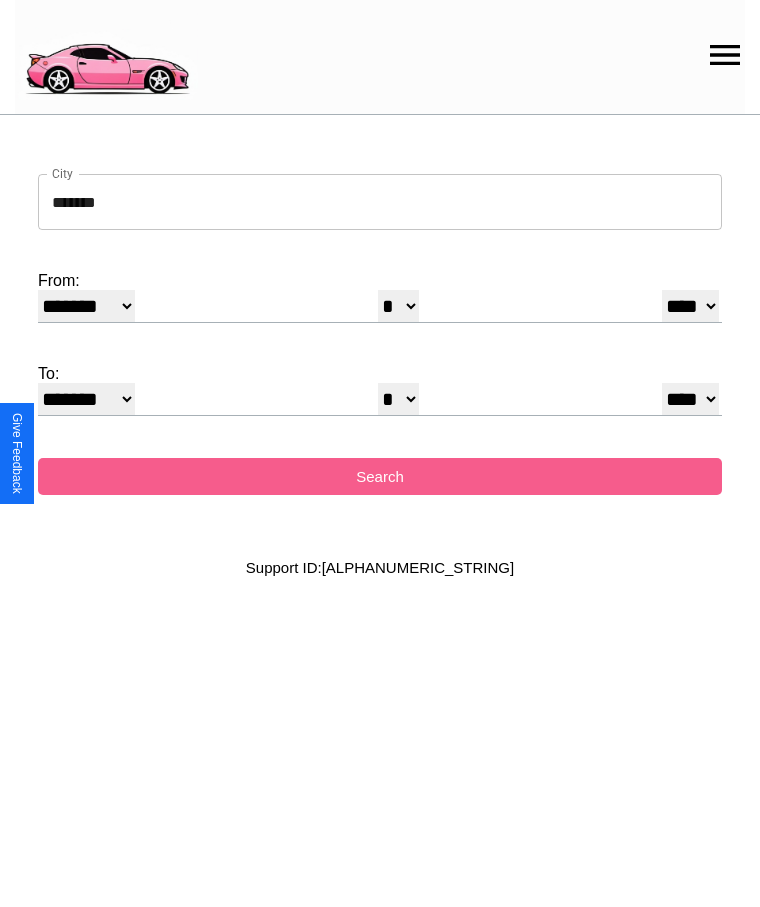 click on "******* ******** ***** ***** *** **** **** ****** ********* ******* ******** ********" at bounding box center (86, 306) 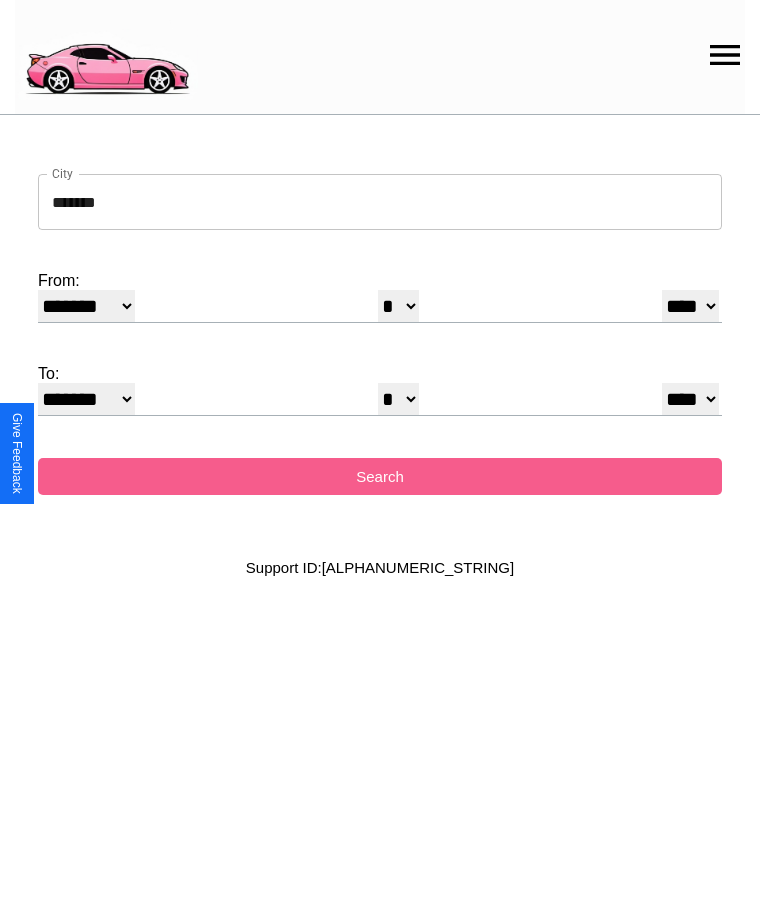 select on "*" 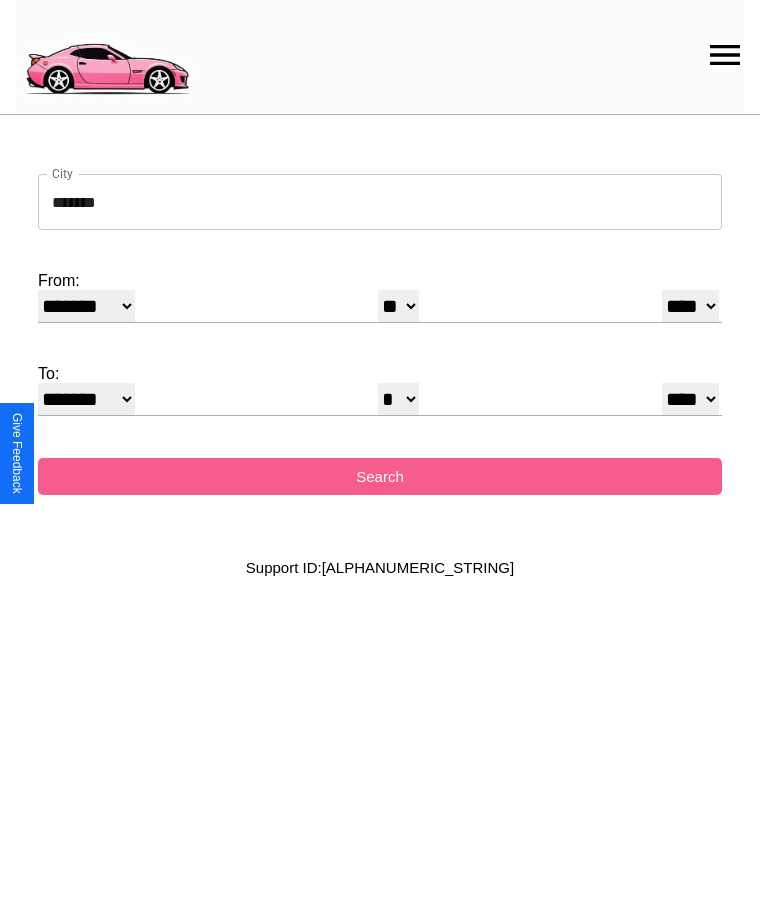 click on "**** **** **** **** **** **** **** **** **** ****" at bounding box center (690, 306) 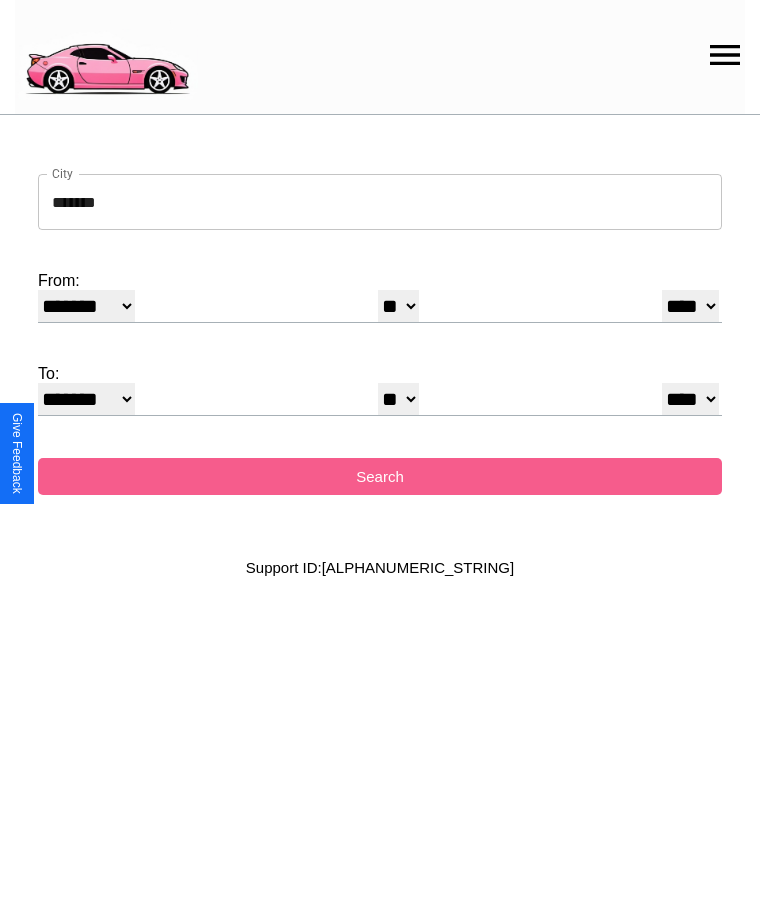 click on "* * * * * * * * * ** ** ** ** ** ** ** ** ** ** ** ** ** ** ** ** ** ** ** ** ** **" at bounding box center (398, 399) 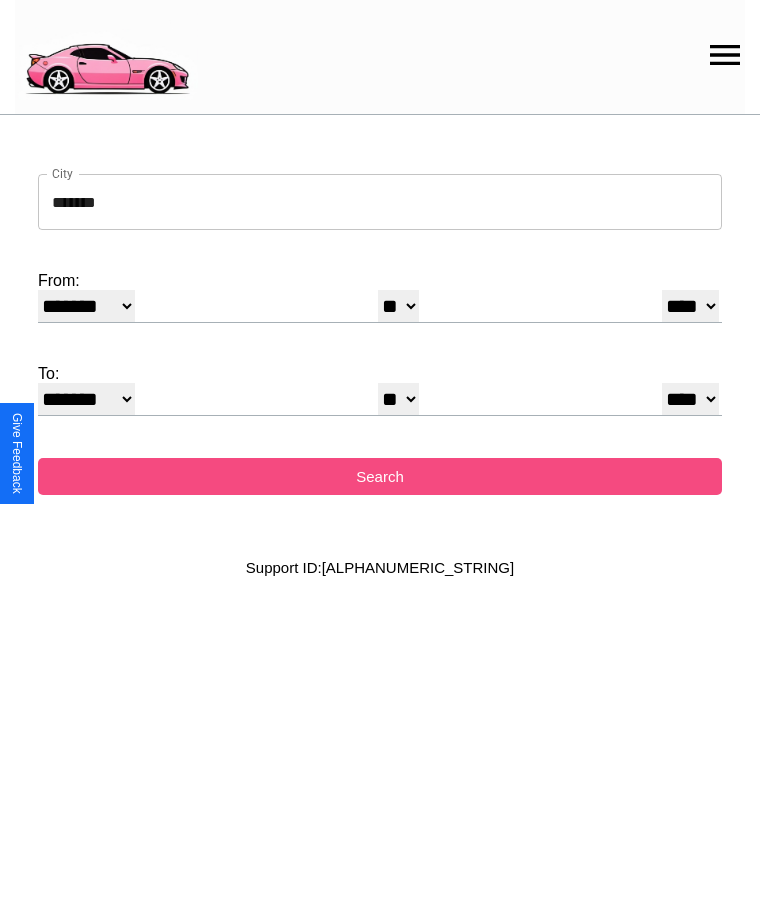 click on "Search" at bounding box center (380, 476) 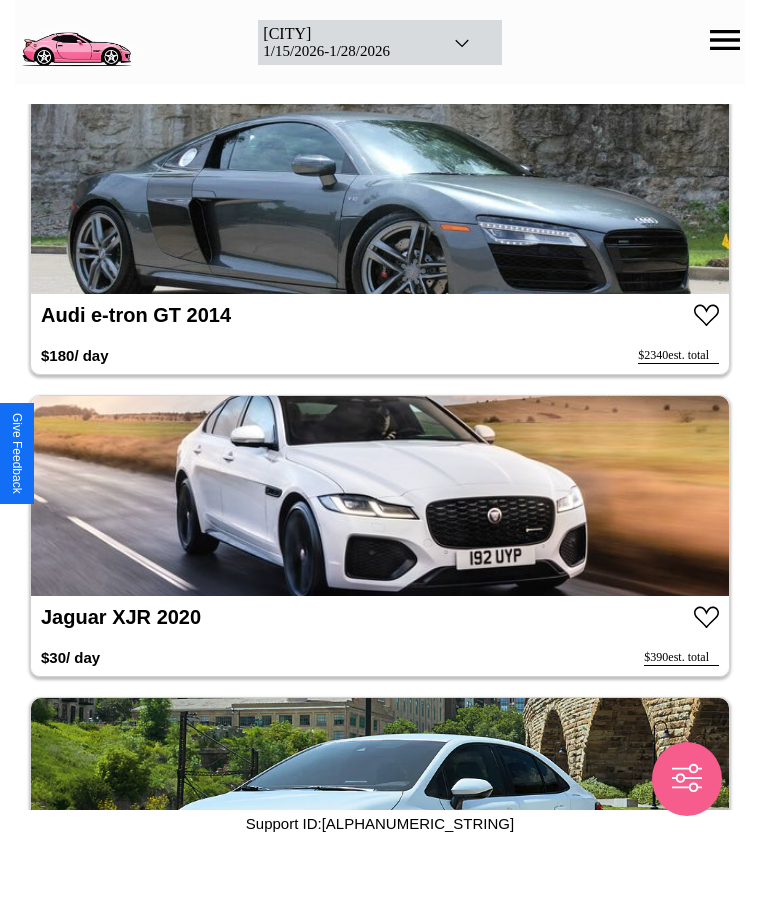 scroll, scrollTop: 1026, scrollLeft: 0, axis: vertical 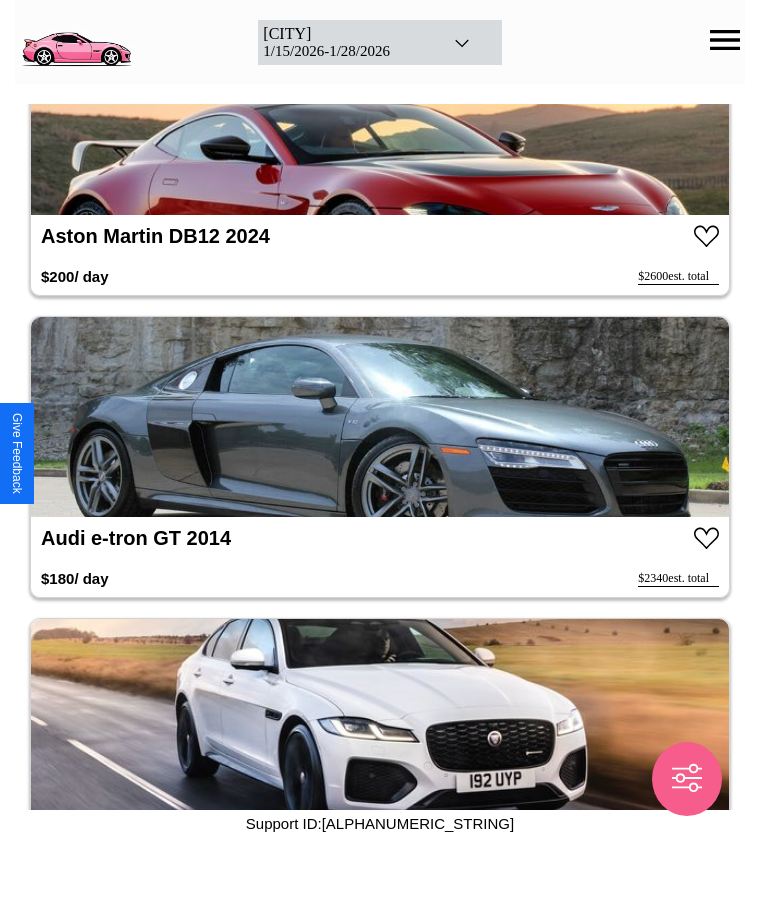 click at bounding box center [380, 417] 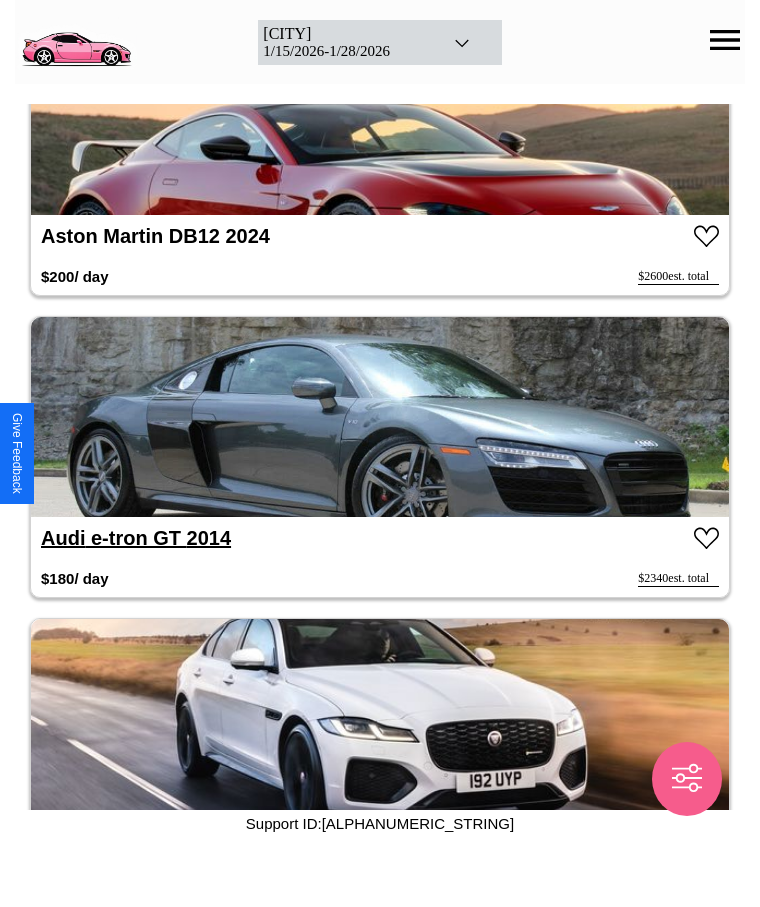 click on "Audi   e-tron GT   2014" at bounding box center (136, 538) 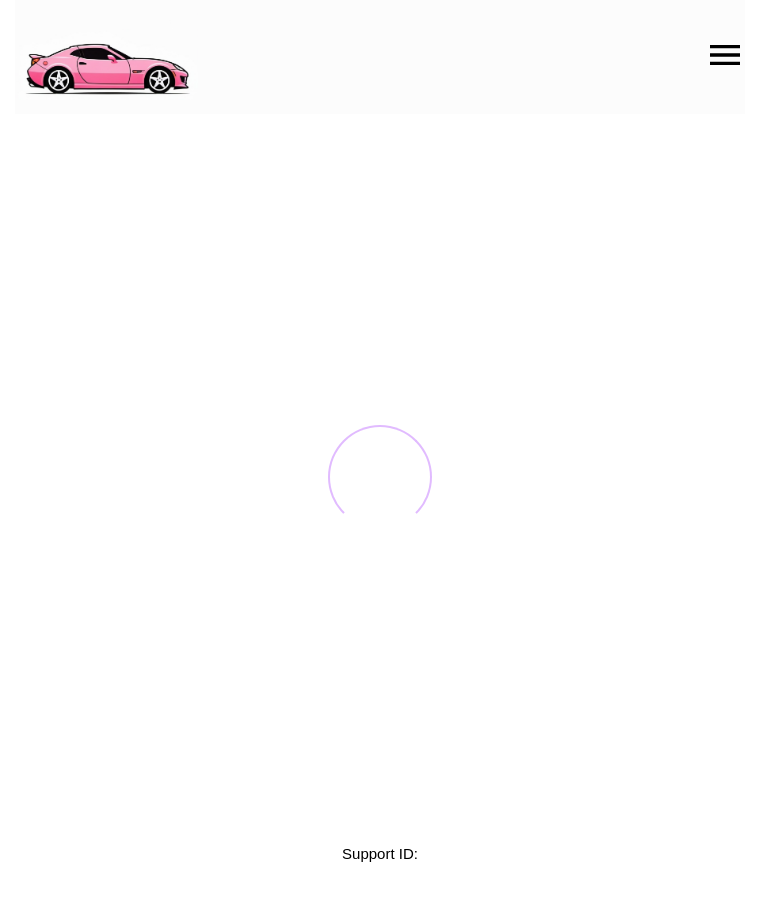 scroll, scrollTop: 0, scrollLeft: 0, axis: both 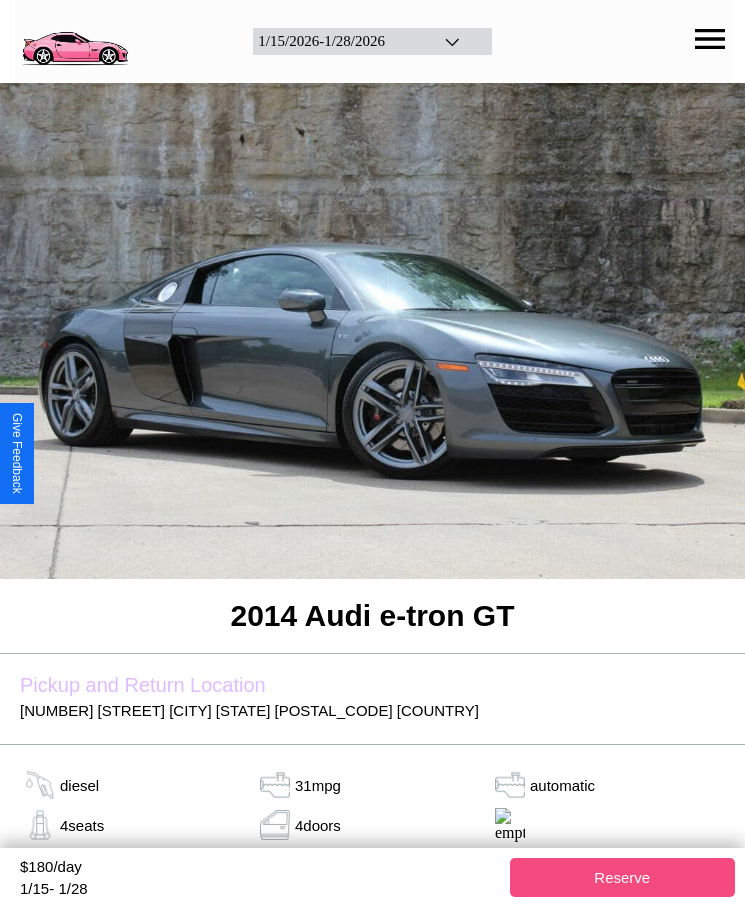 click on "Reserve" at bounding box center [623, 877] 